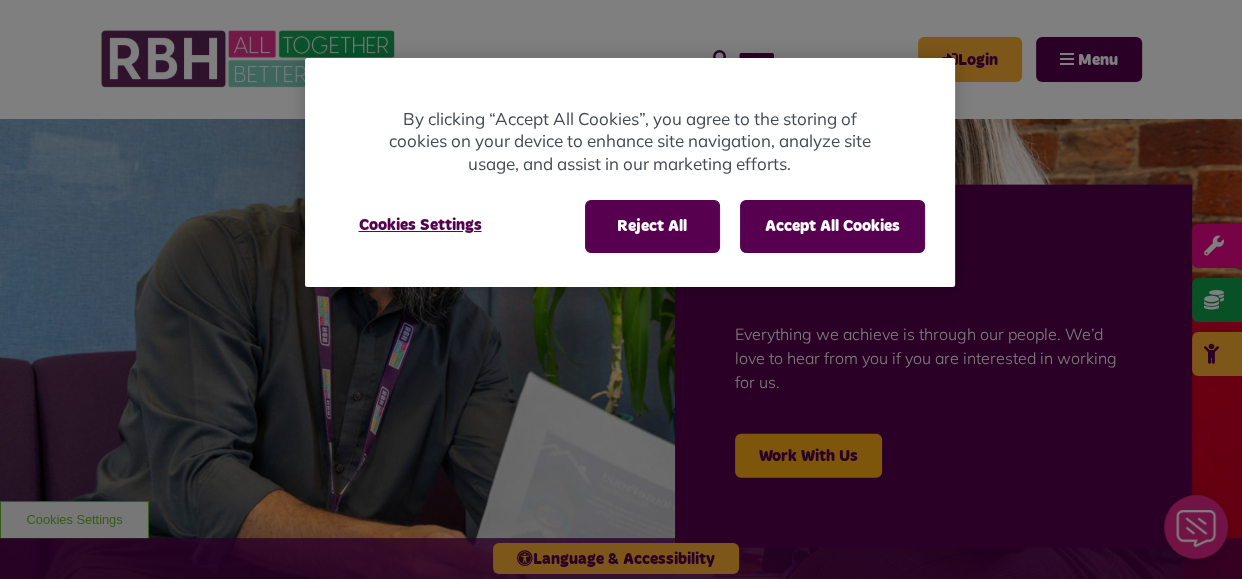 scroll, scrollTop: 0, scrollLeft: 0, axis: both 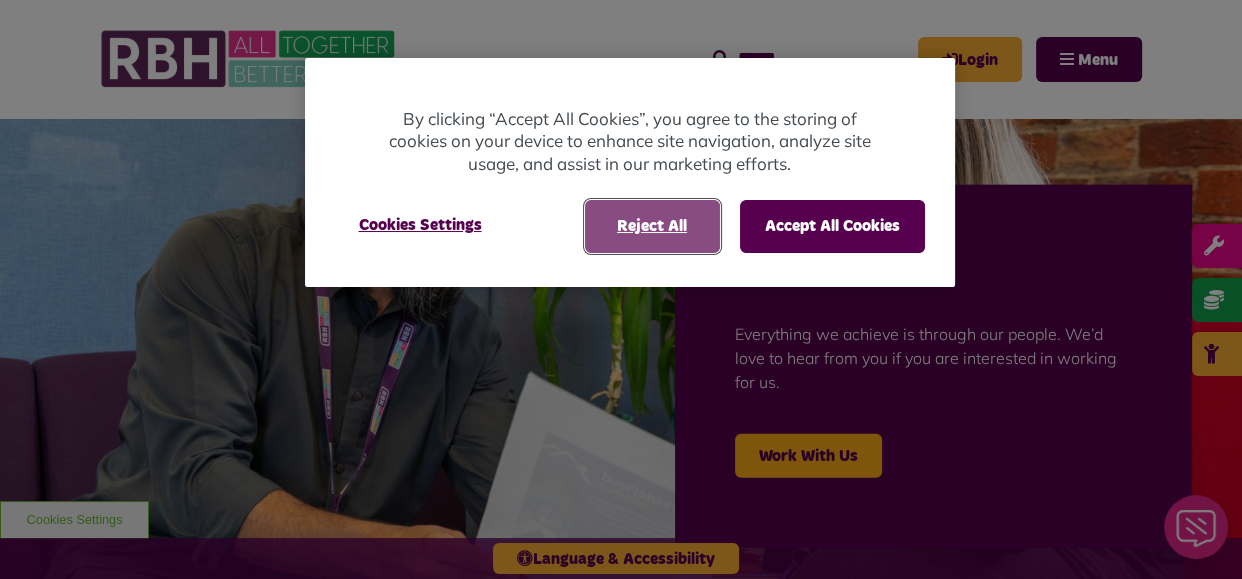 click on "Reject All" at bounding box center (652, 226) 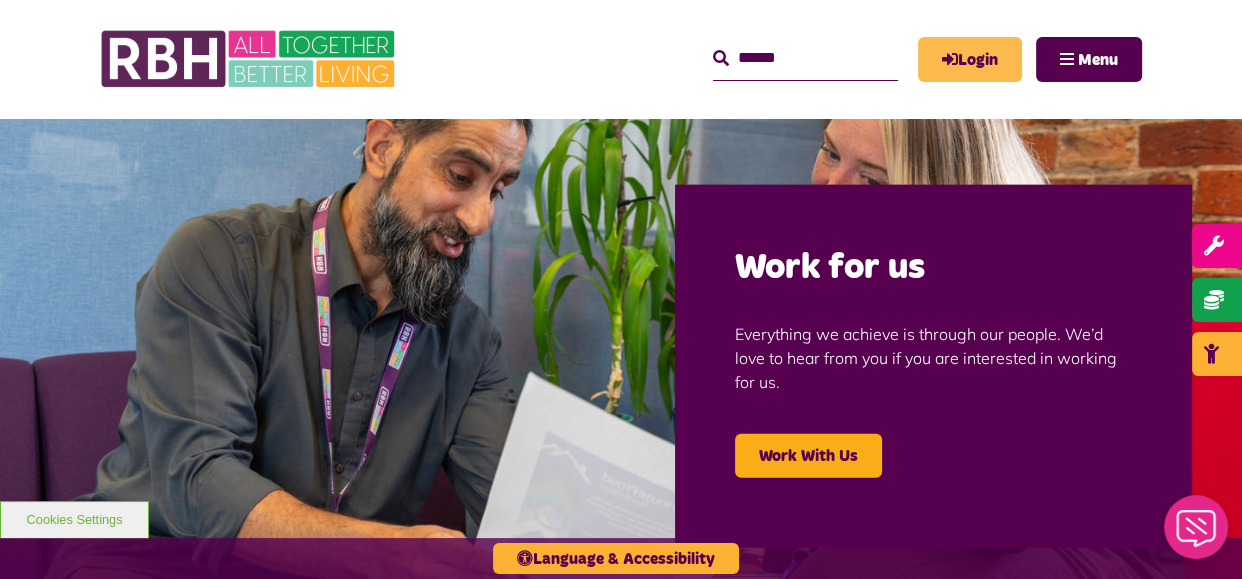 click on "Login" at bounding box center [970, 59] 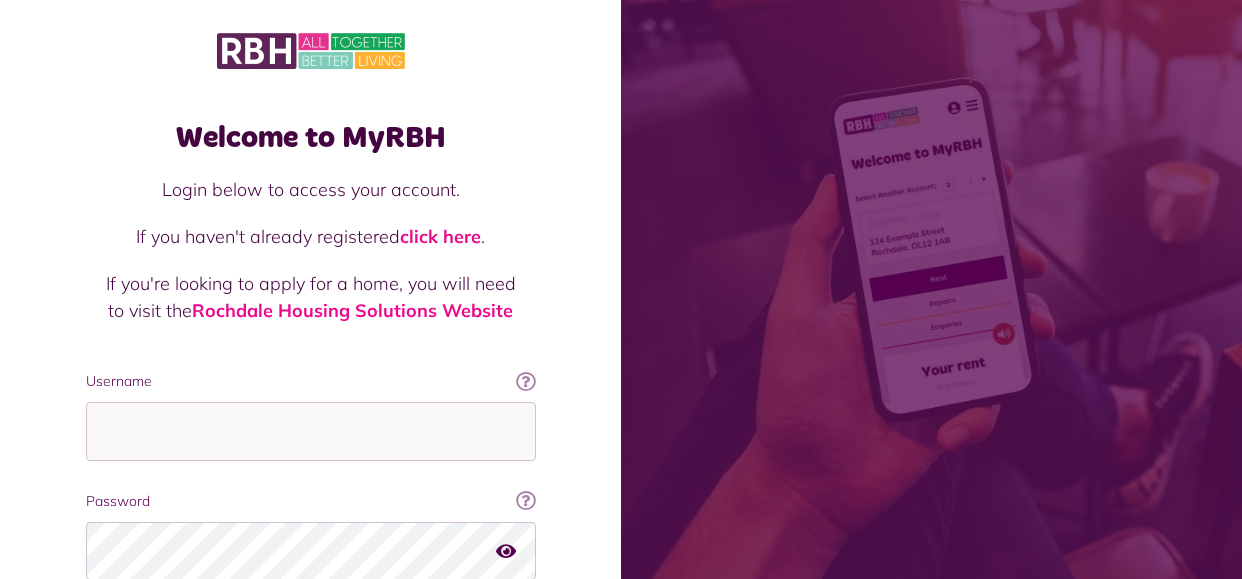 scroll, scrollTop: 0, scrollLeft: 0, axis: both 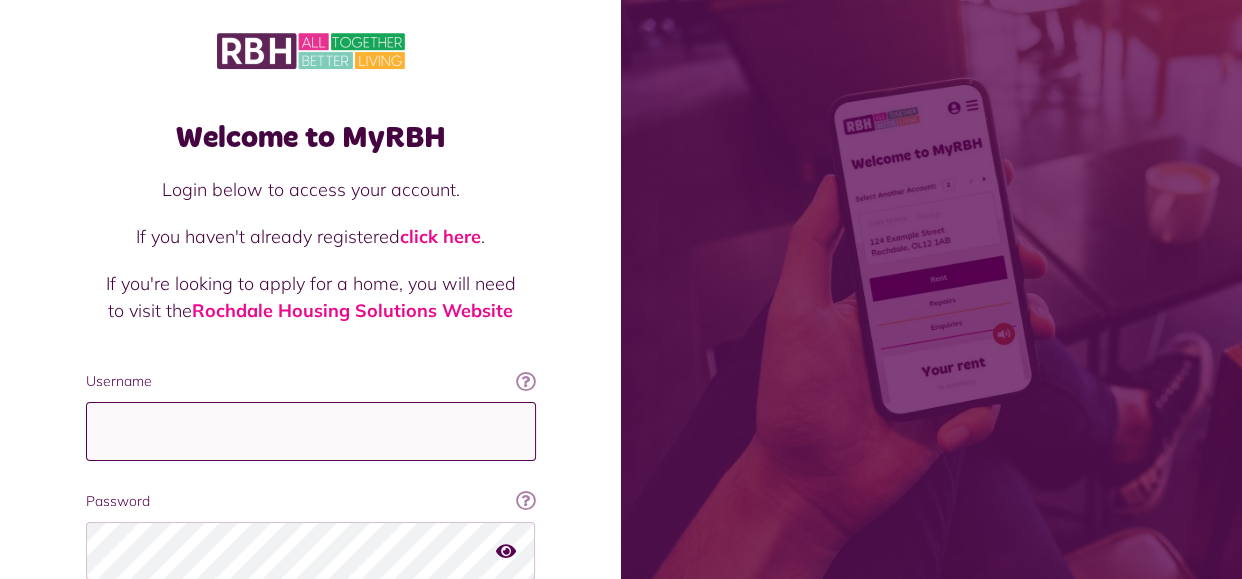 click on "Username" at bounding box center (311, 431) 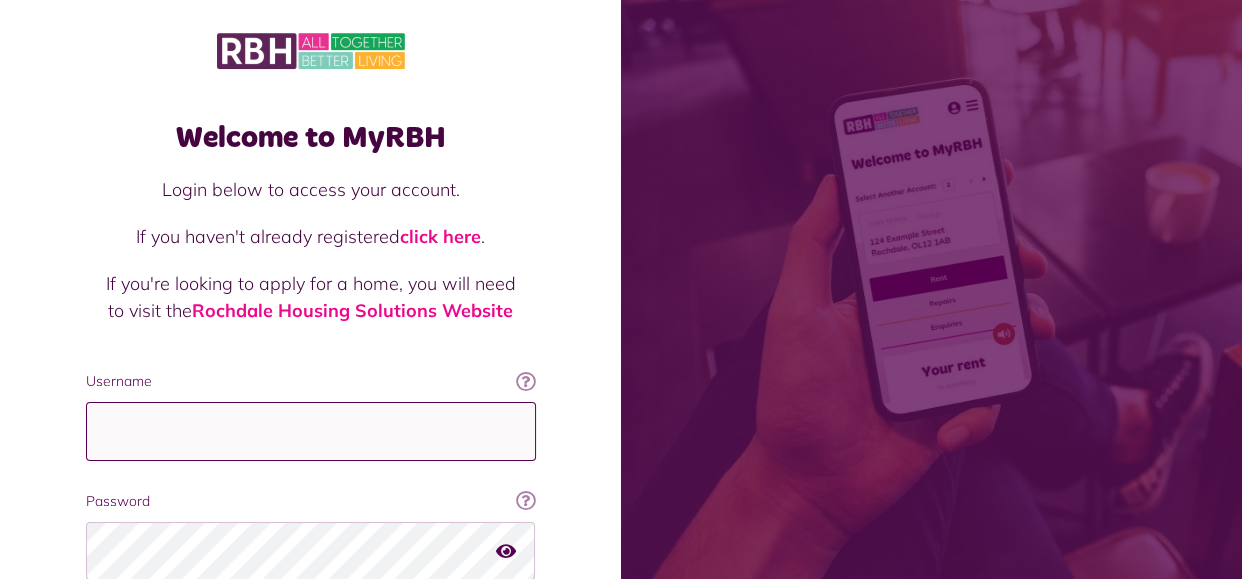 type on "**********" 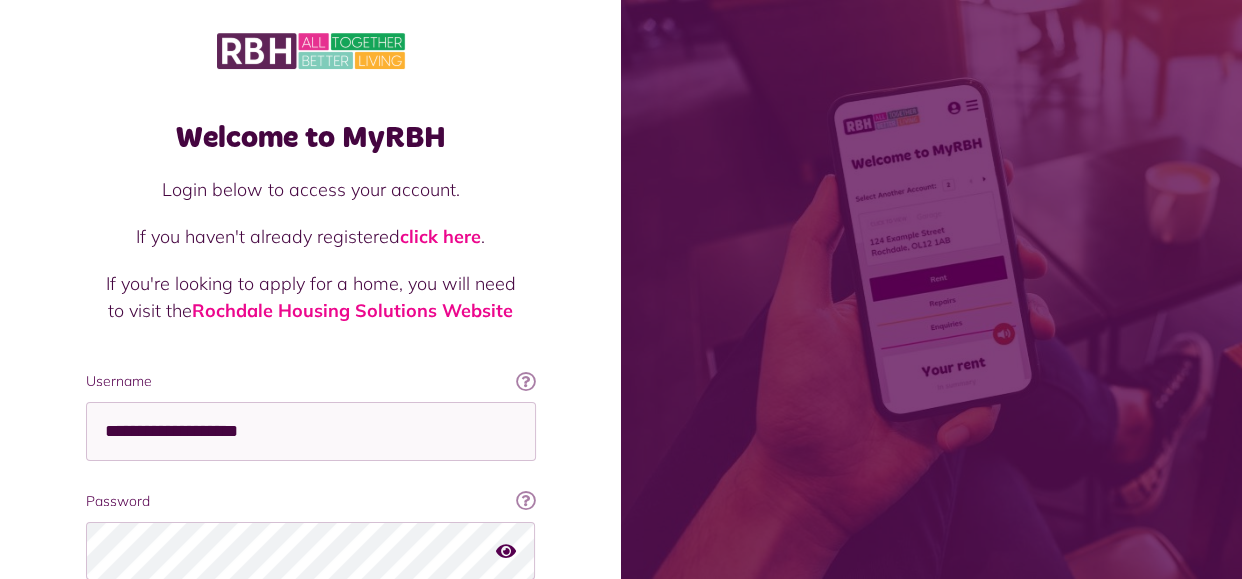 click on "Password" at bounding box center (311, 501) 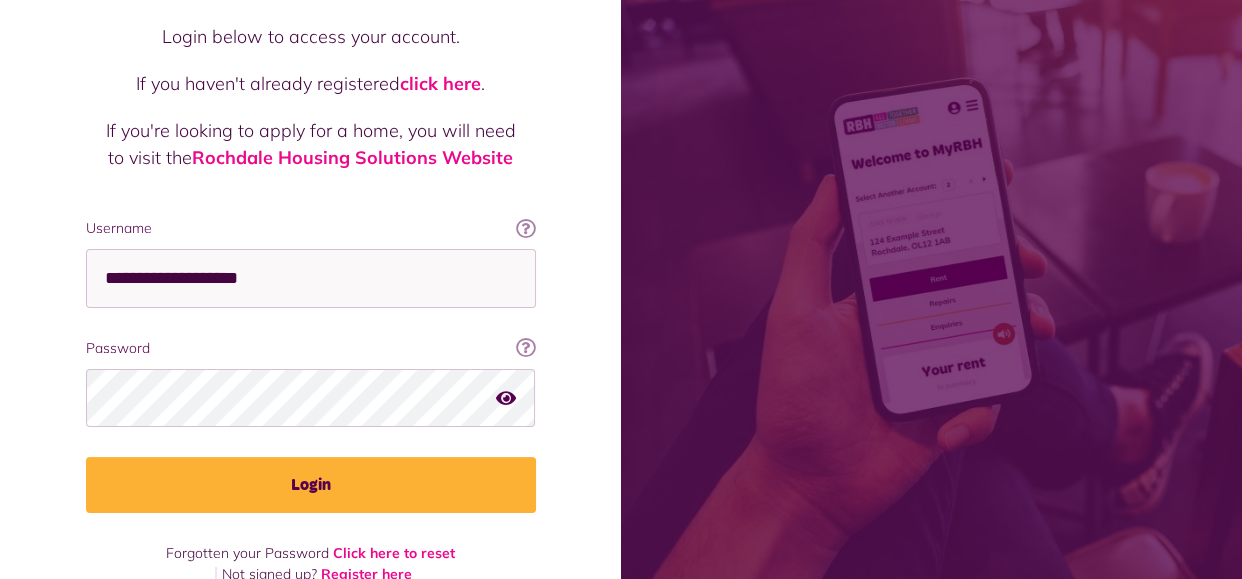 scroll, scrollTop: 183, scrollLeft: 0, axis: vertical 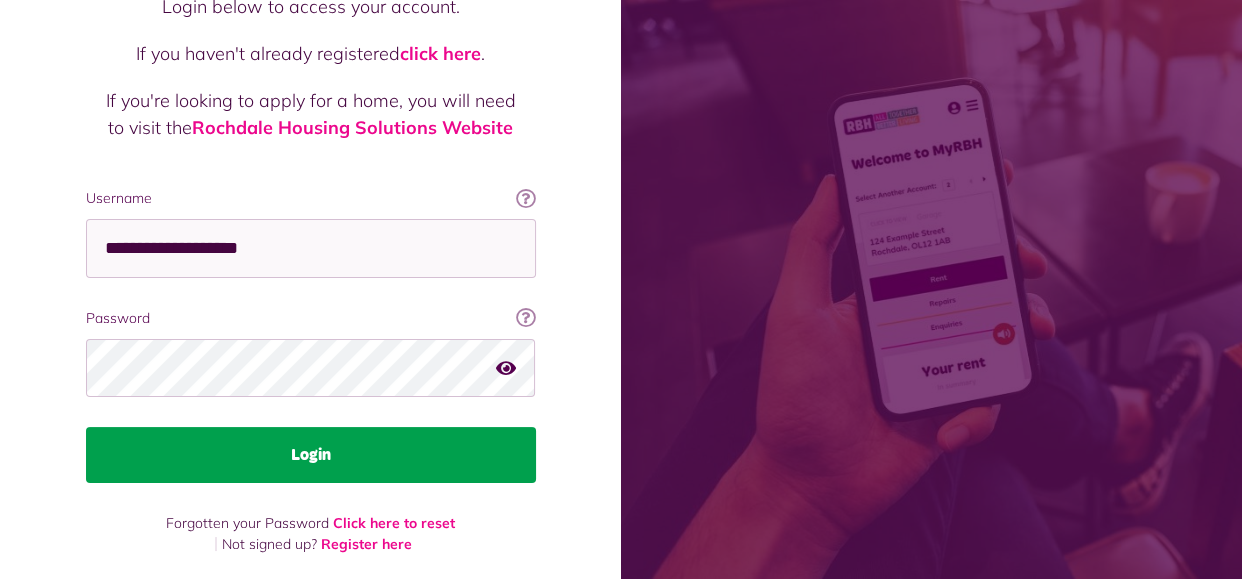 click on "Login" at bounding box center (311, 455) 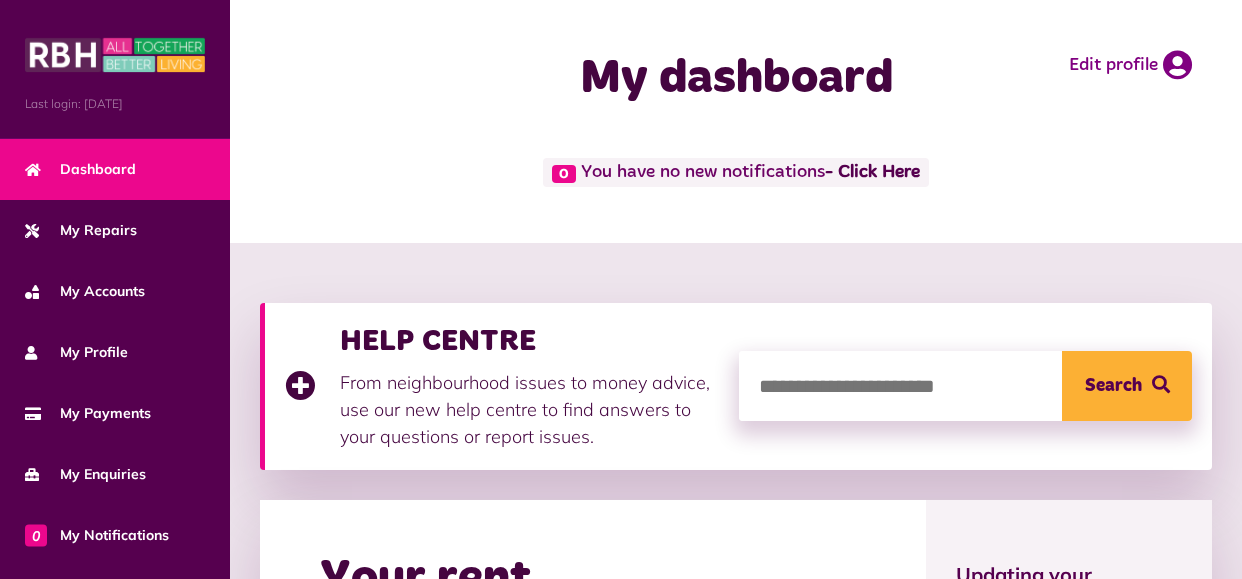 scroll, scrollTop: 0, scrollLeft: 0, axis: both 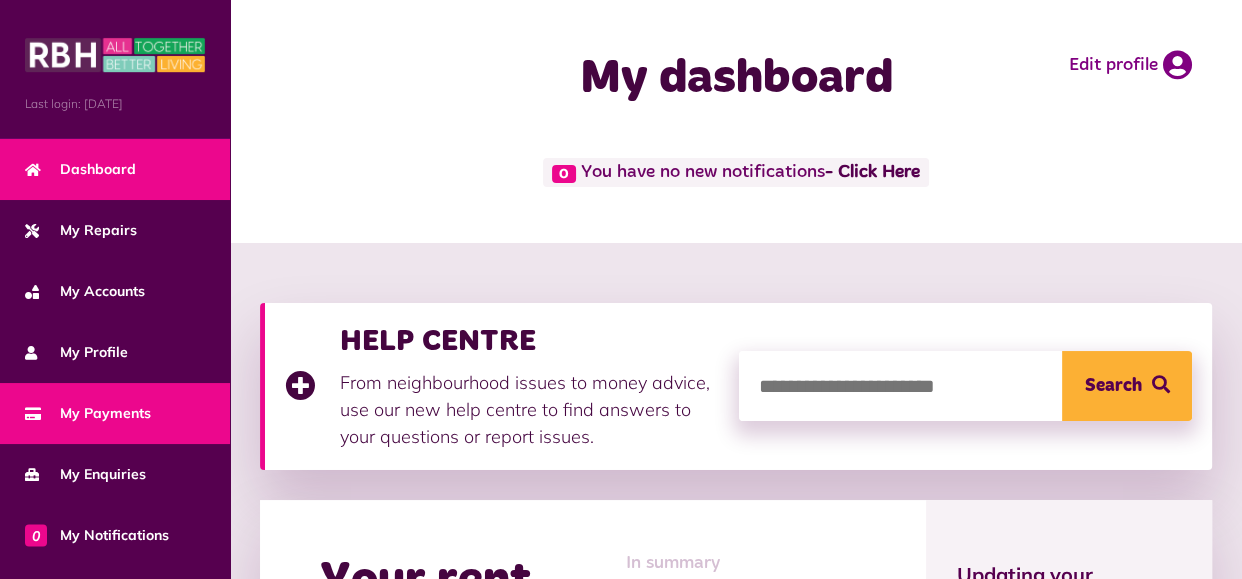 click on "My Payments" at bounding box center (115, 413) 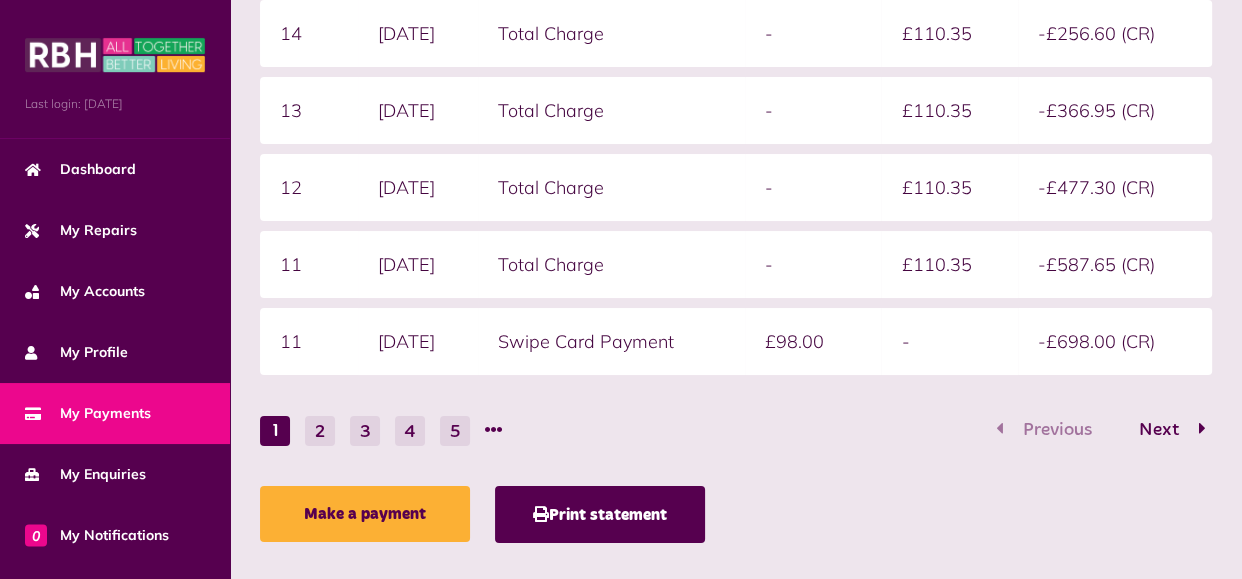 scroll, scrollTop: 560, scrollLeft: 0, axis: vertical 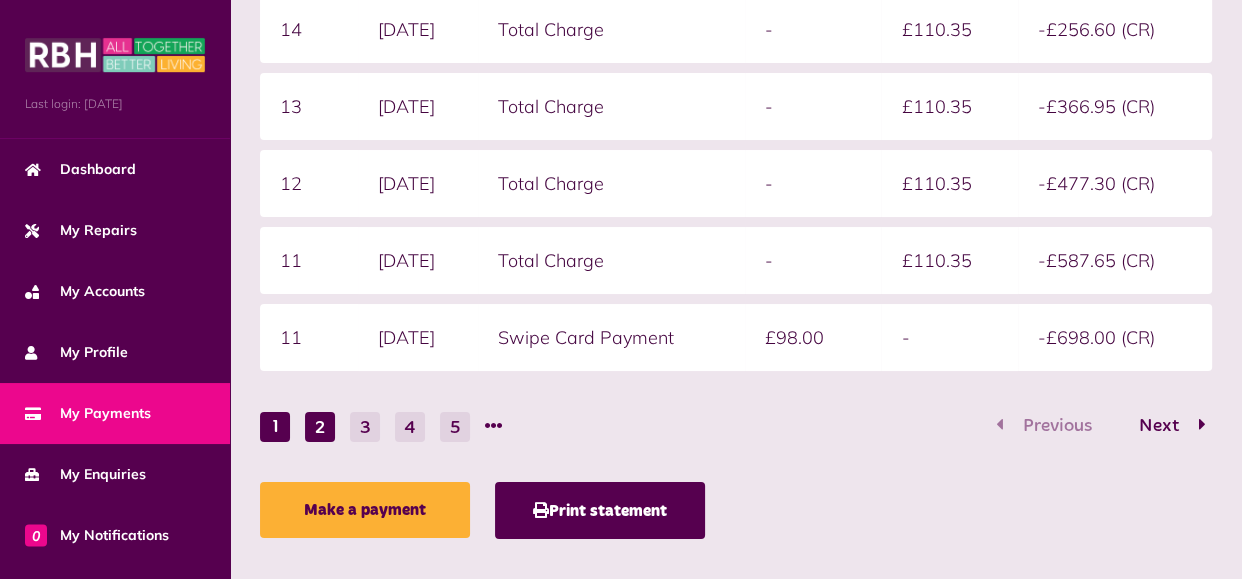 click on "2" at bounding box center (320, 427) 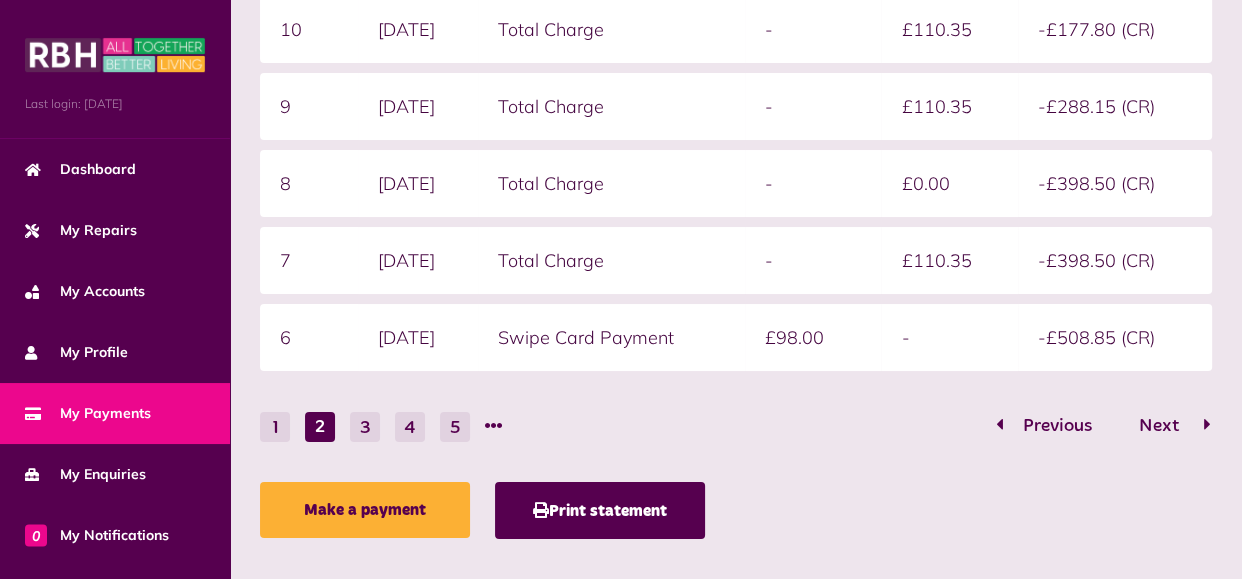 click on "Next" at bounding box center [1159, 426] 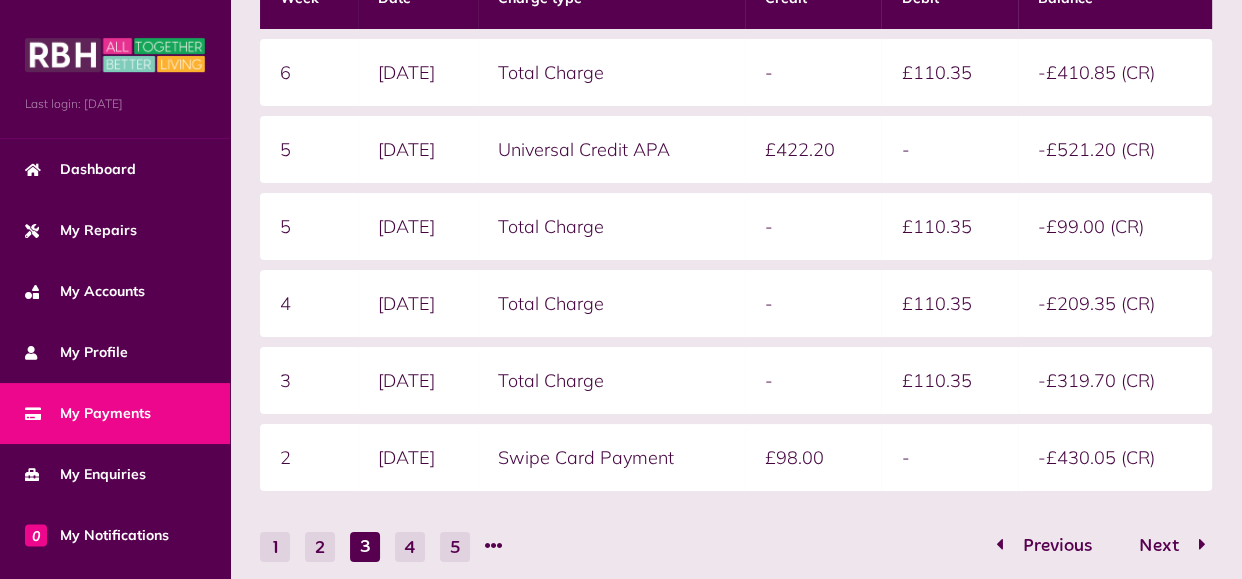 scroll, scrollTop: 480, scrollLeft: 0, axis: vertical 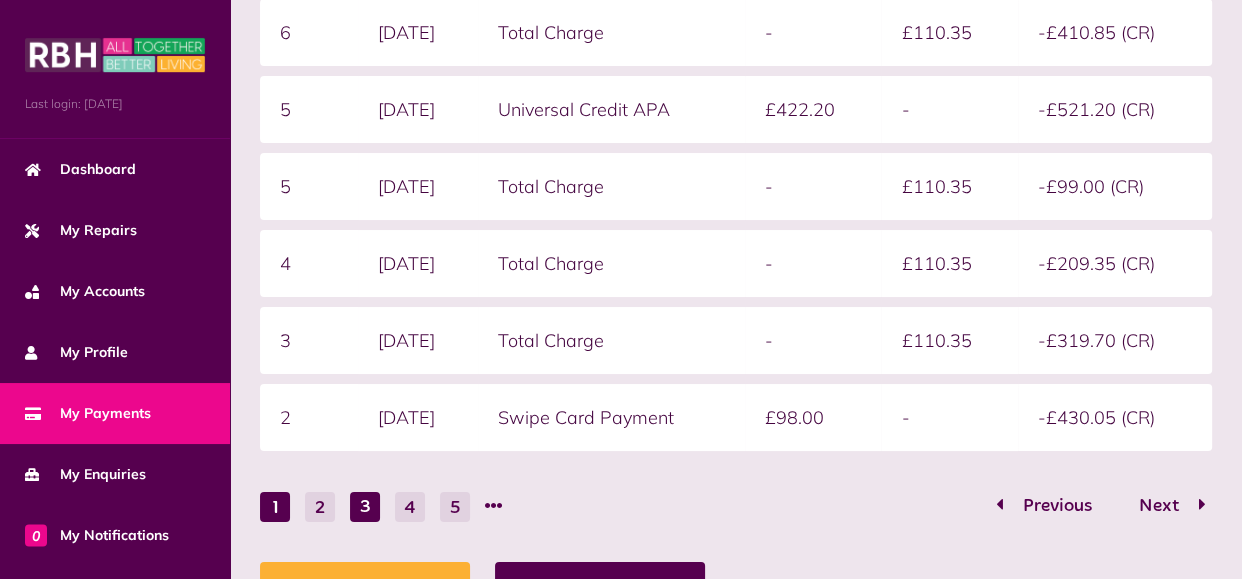 click on "1" at bounding box center [275, 507] 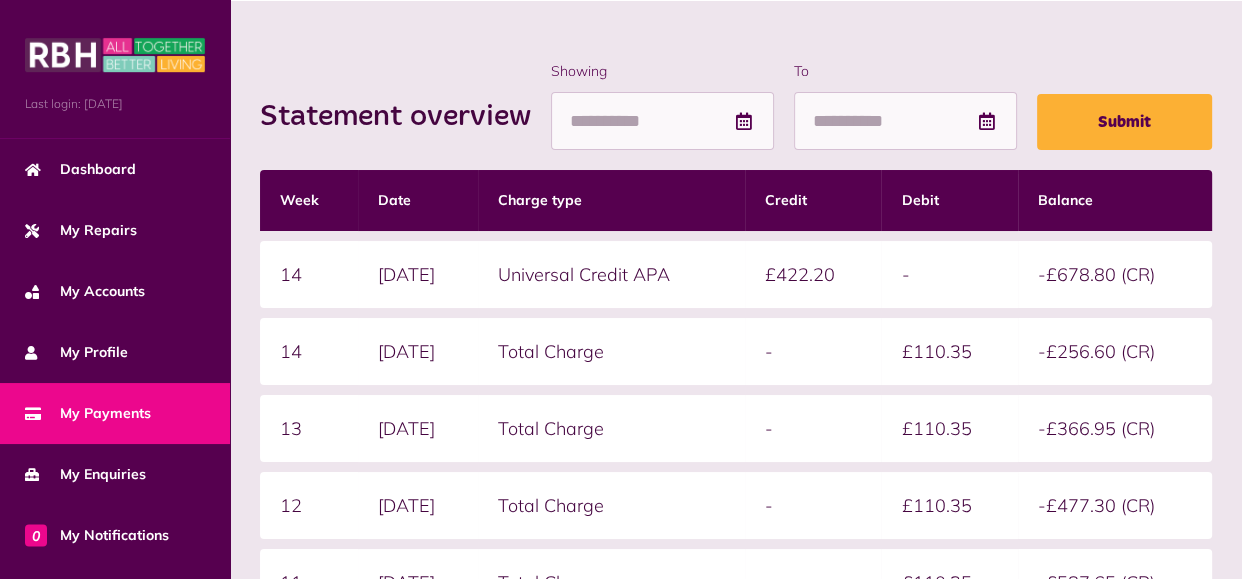 scroll, scrollTop: 200, scrollLeft: 0, axis: vertical 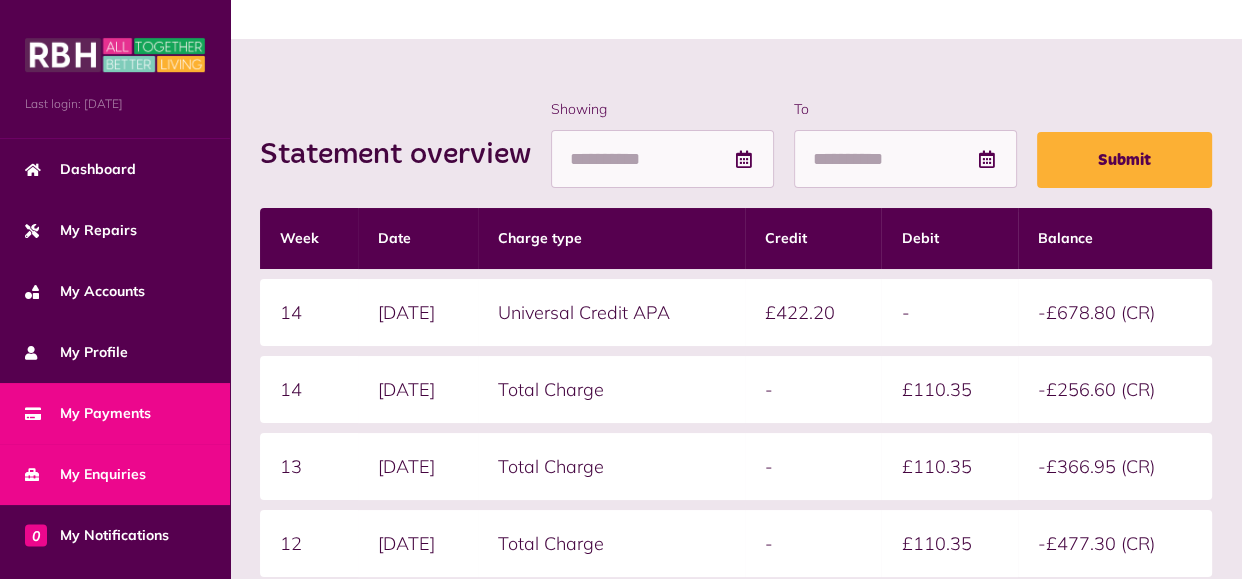 click on "My Enquiries" at bounding box center [85, 474] 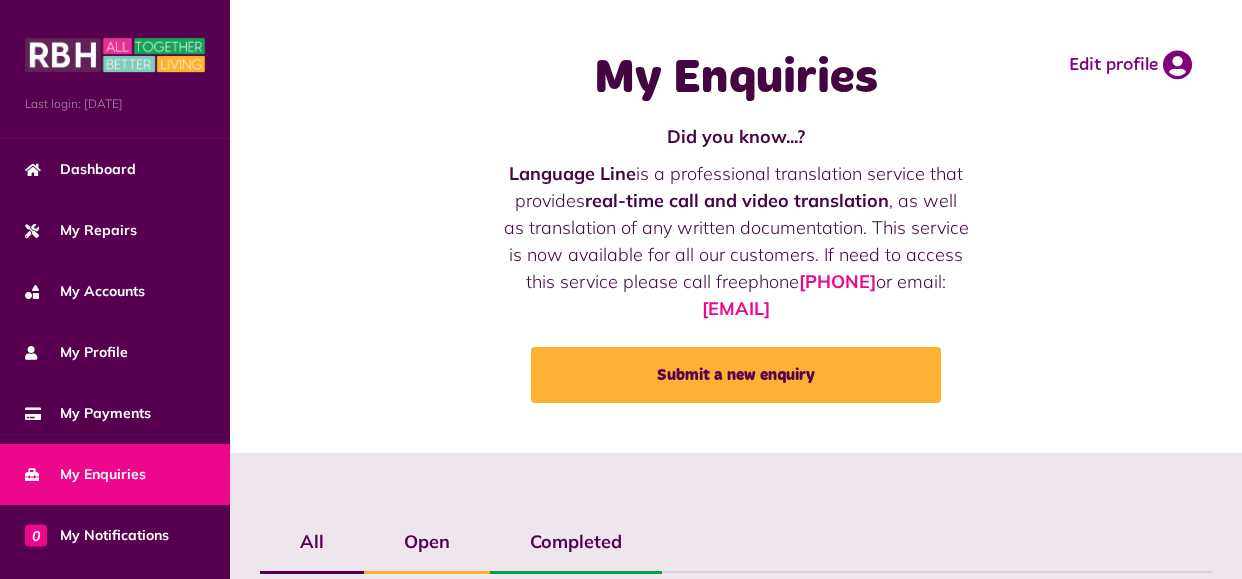 scroll, scrollTop: 0, scrollLeft: 0, axis: both 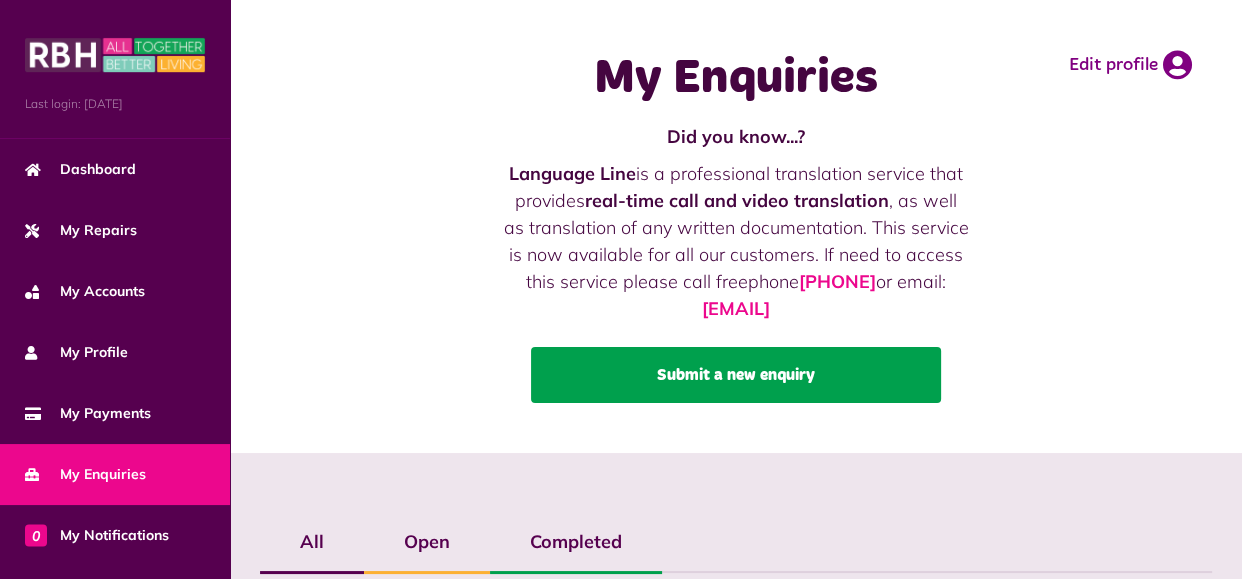 click on "Submit a new enquiry" at bounding box center (736, 375) 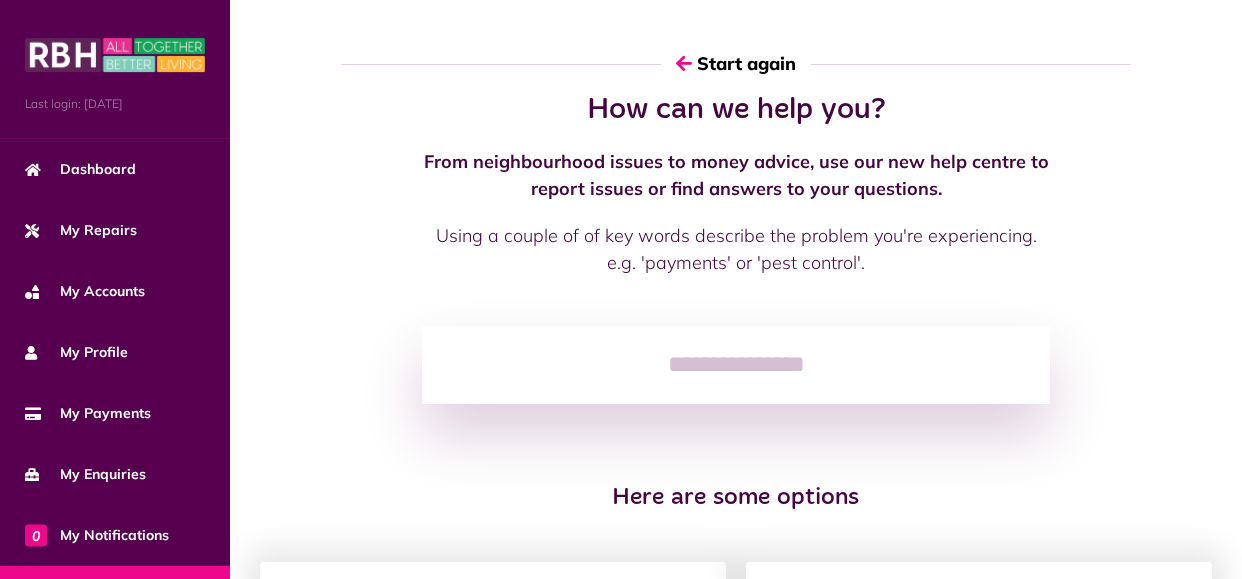 scroll, scrollTop: 0, scrollLeft: 0, axis: both 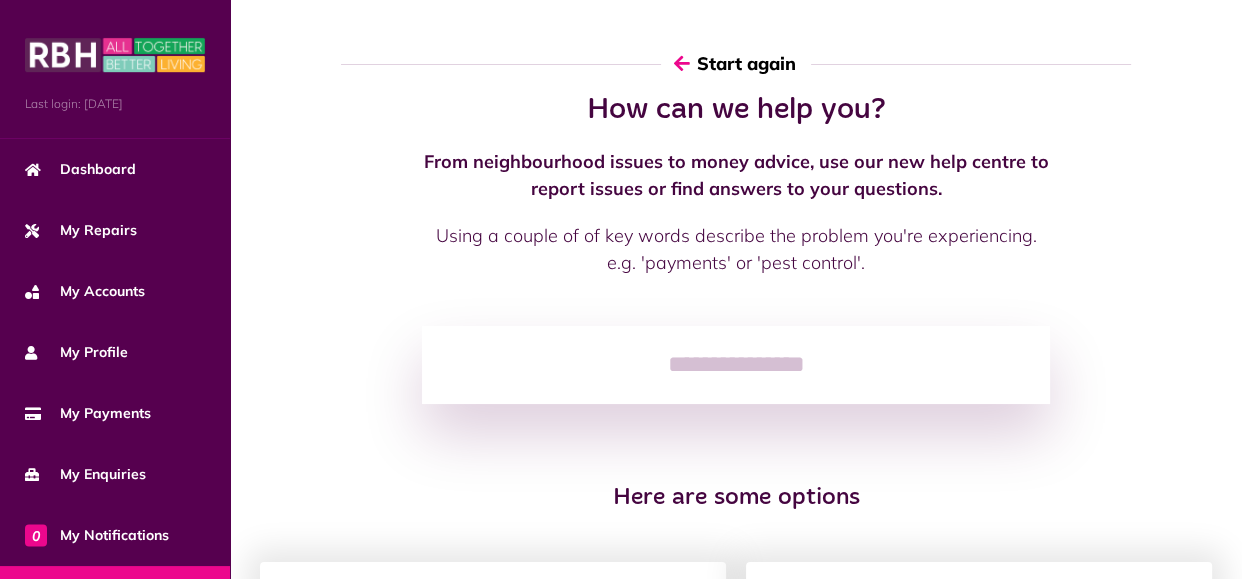 click 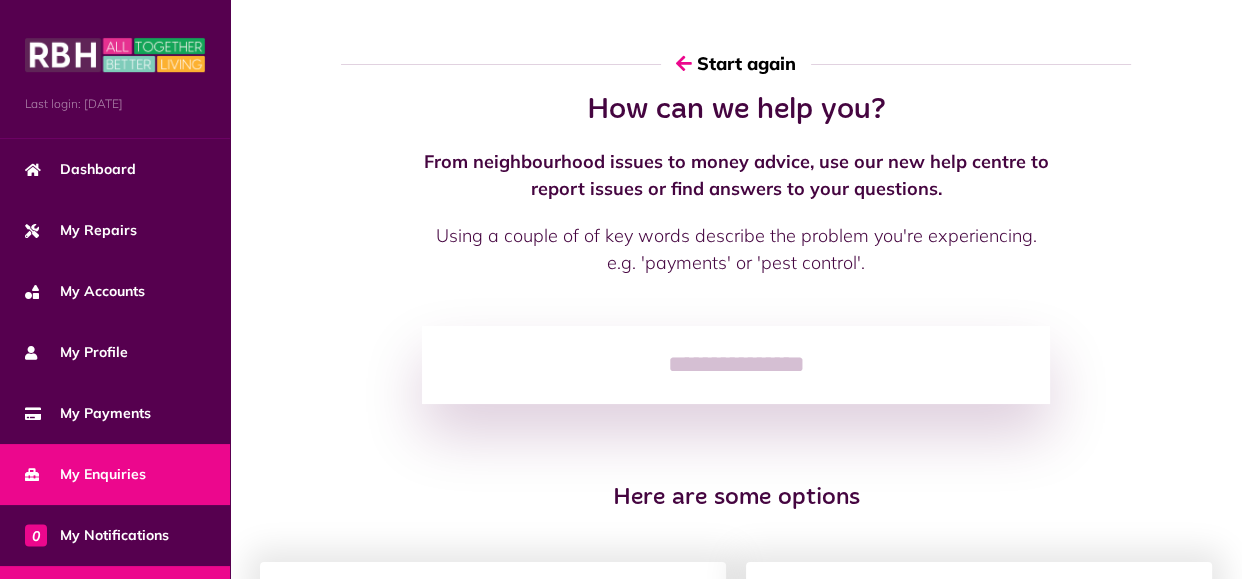 click on "My Enquiries" at bounding box center [85, 474] 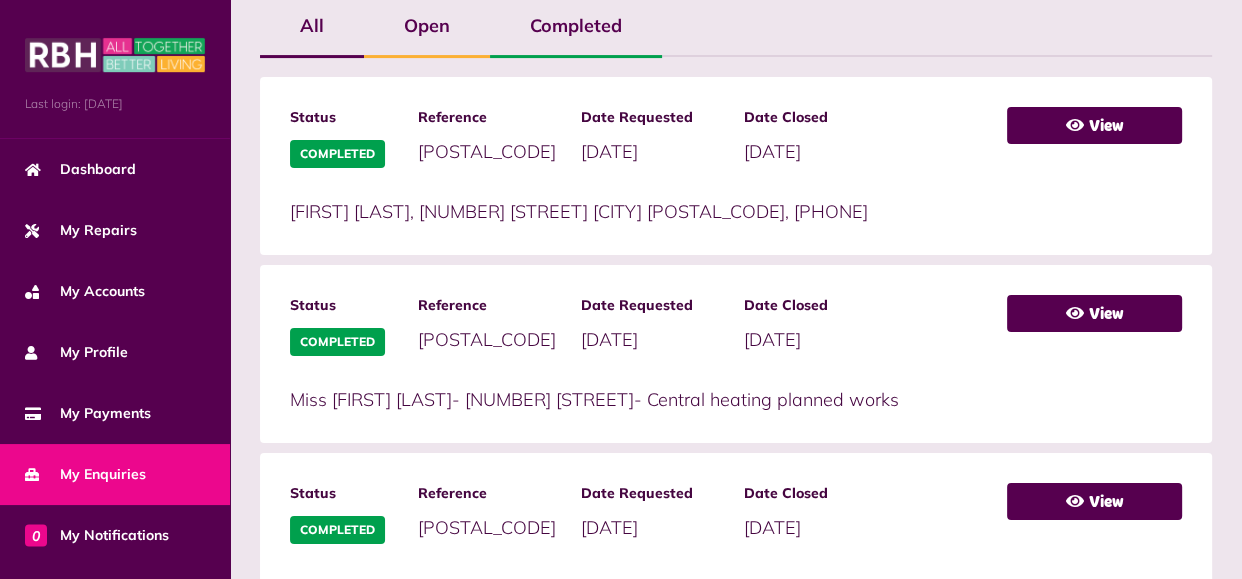 scroll, scrollTop: 520, scrollLeft: 0, axis: vertical 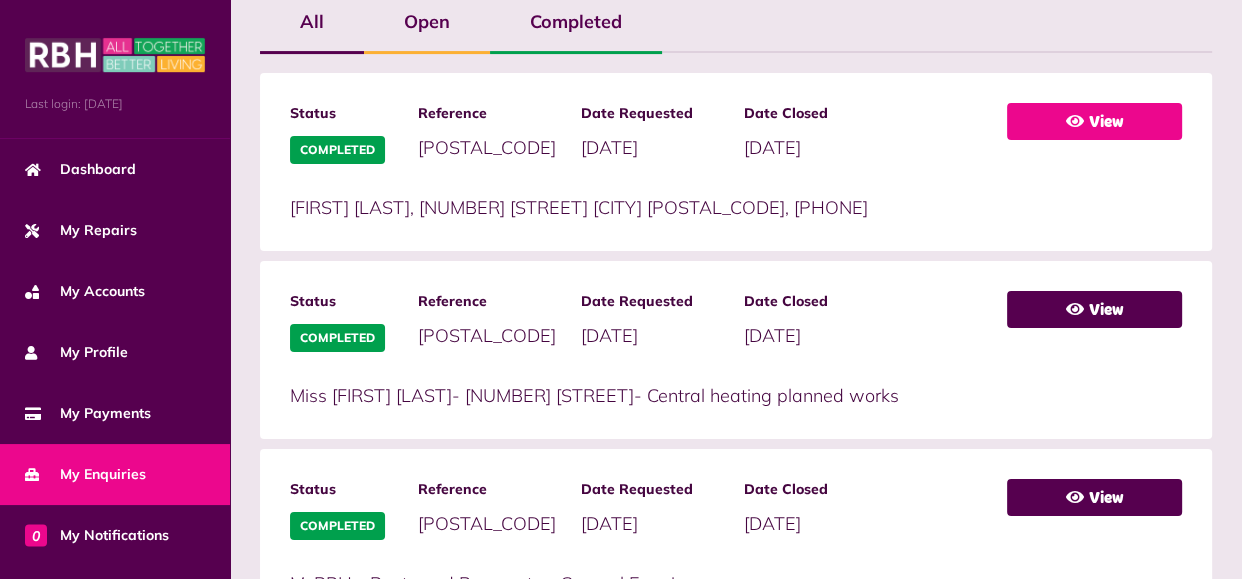 click on "View" at bounding box center [1094, 121] 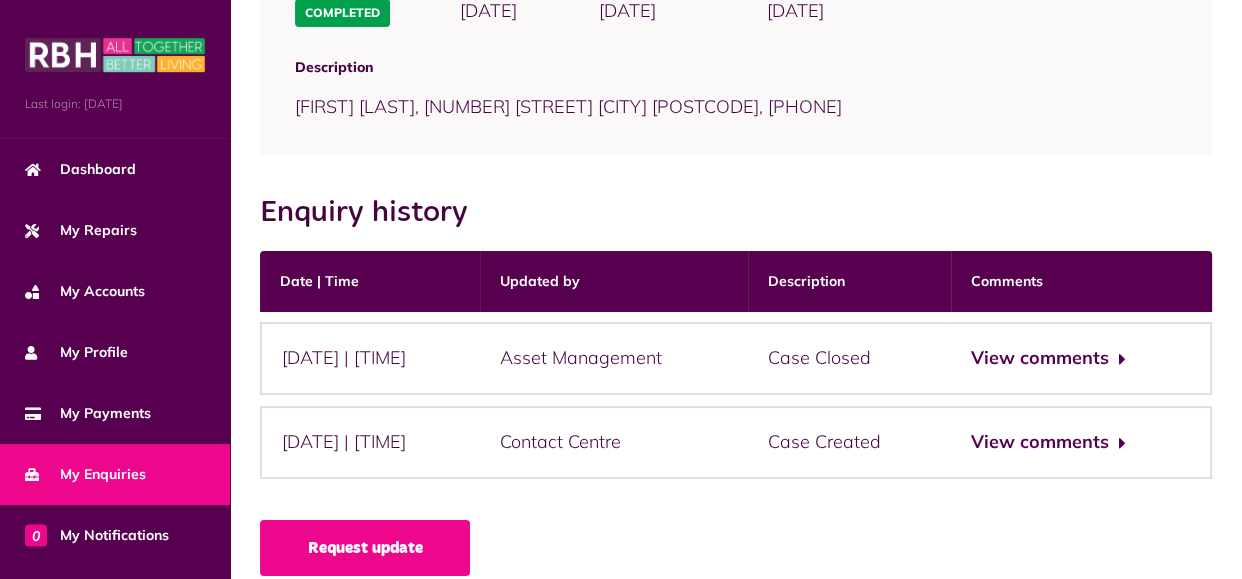 scroll, scrollTop: 280, scrollLeft: 0, axis: vertical 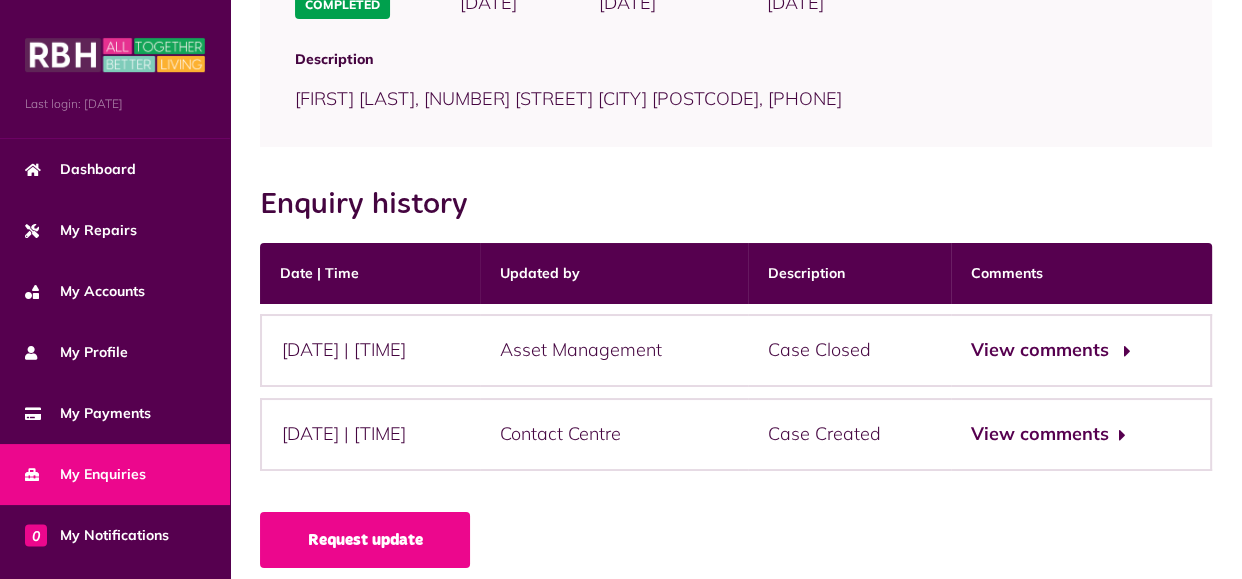 click on "View comments" at bounding box center [1048, 350] 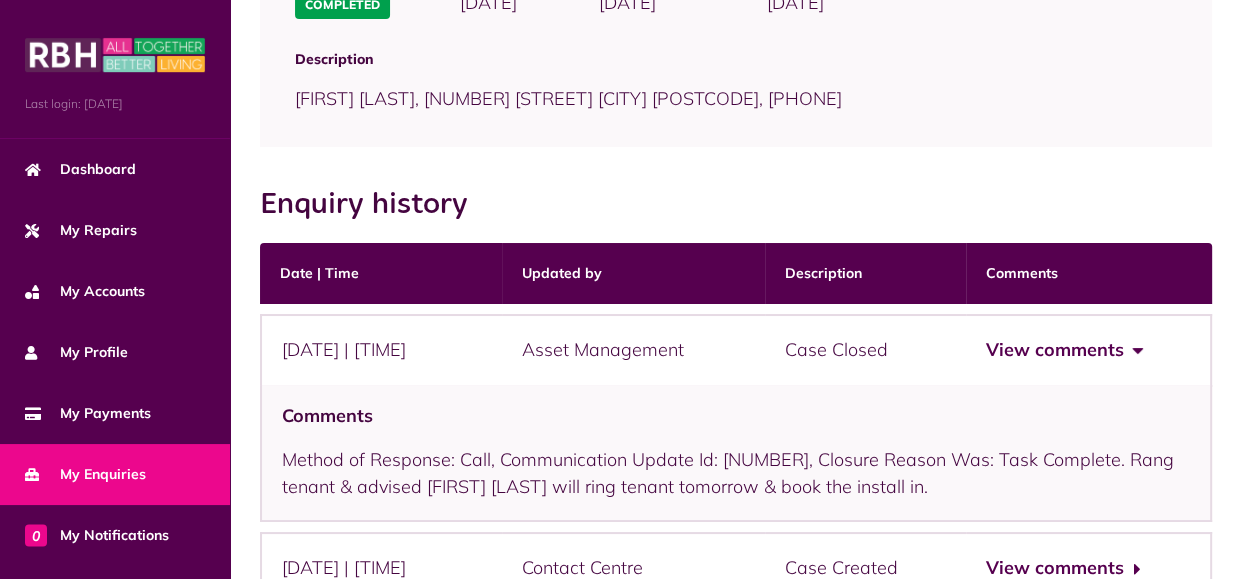 type 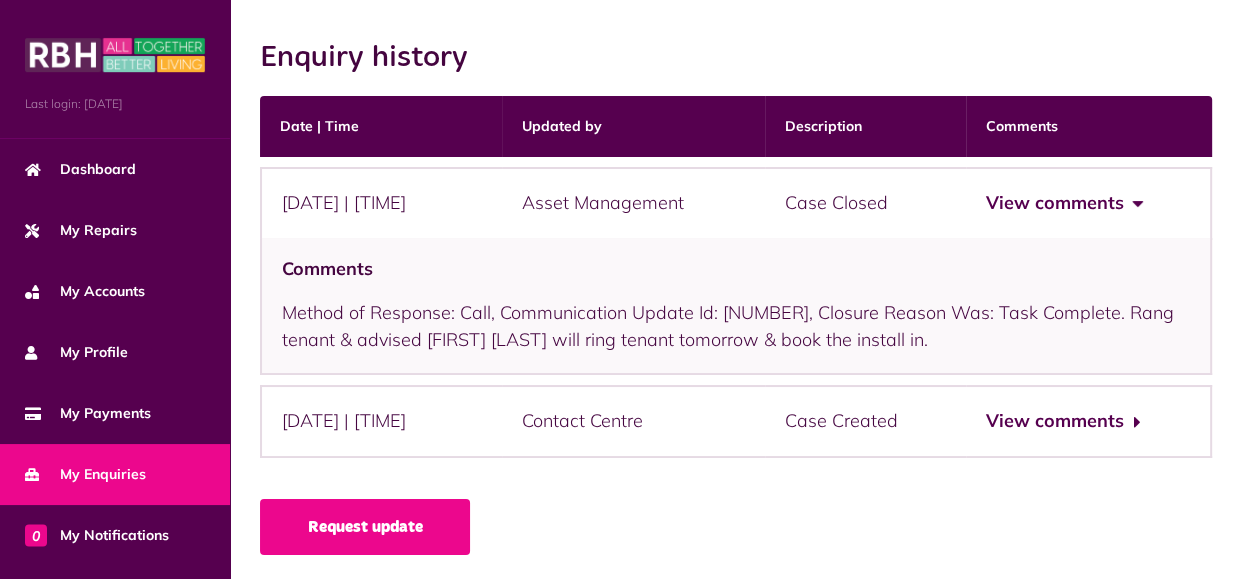 scroll, scrollTop: 428, scrollLeft: 0, axis: vertical 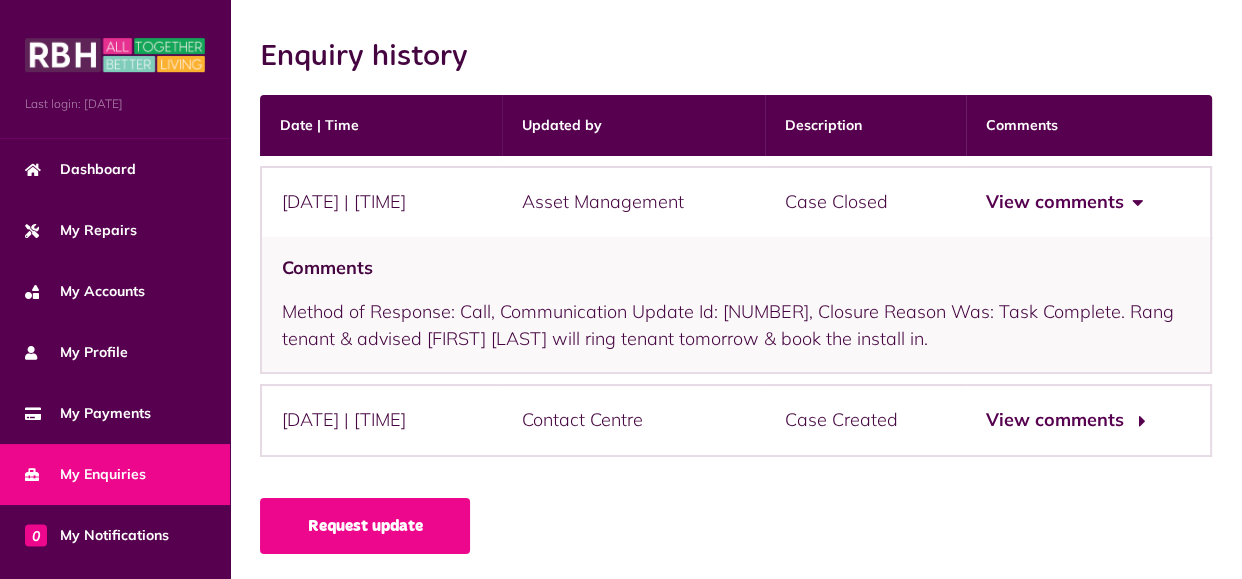 click on "View comments" at bounding box center [1063, 420] 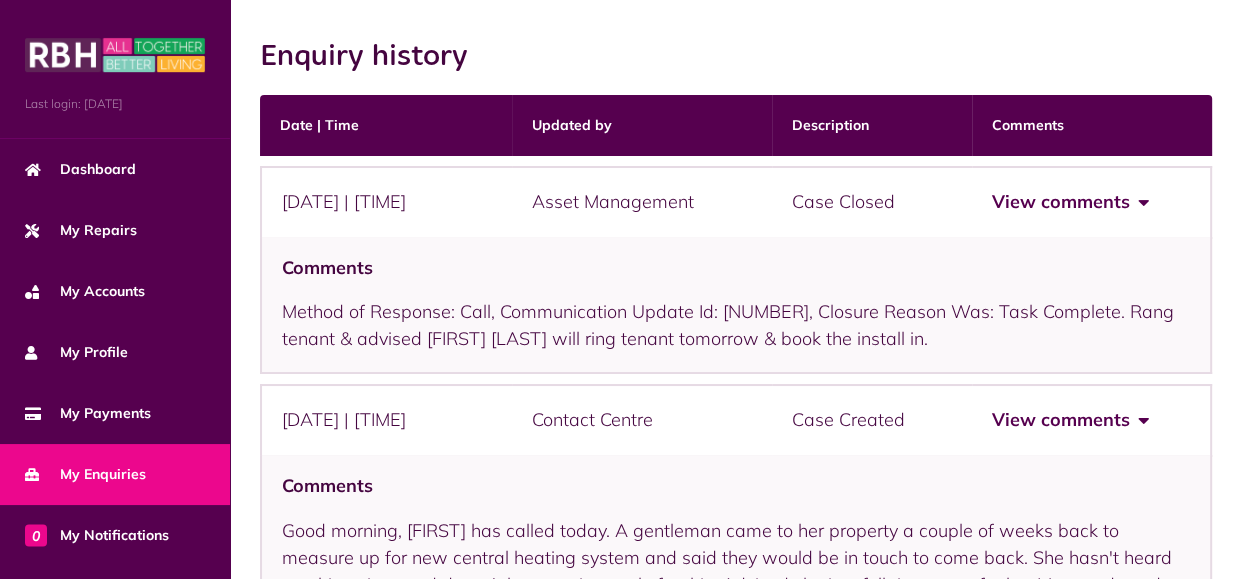 type 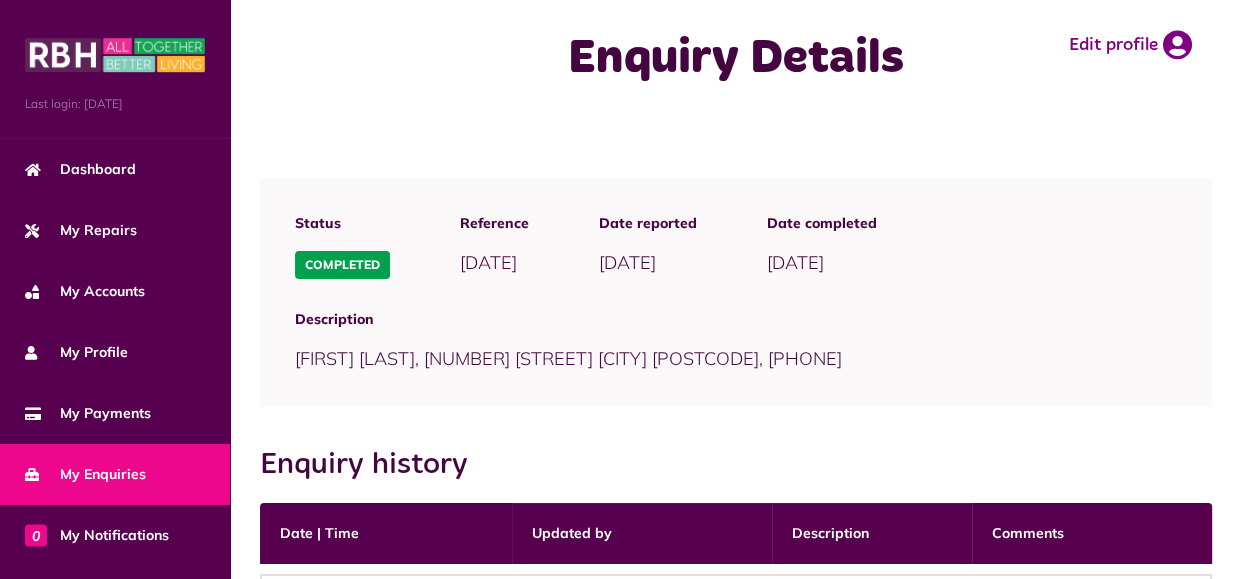 scroll, scrollTop: 0, scrollLeft: 0, axis: both 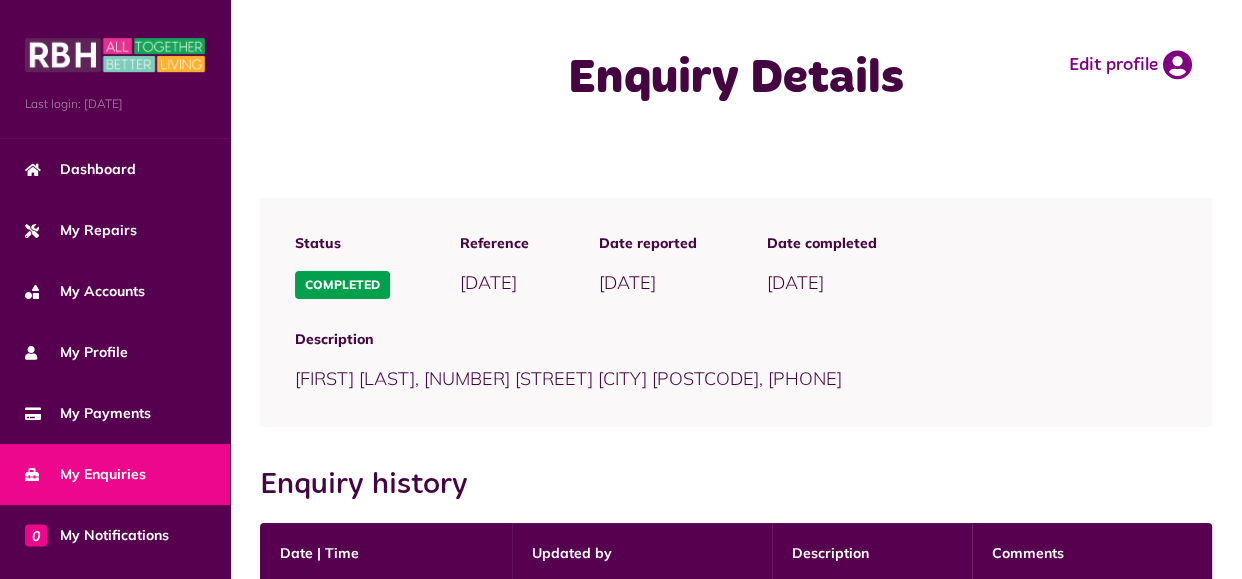 click on "My Enquiries" at bounding box center [85, 474] 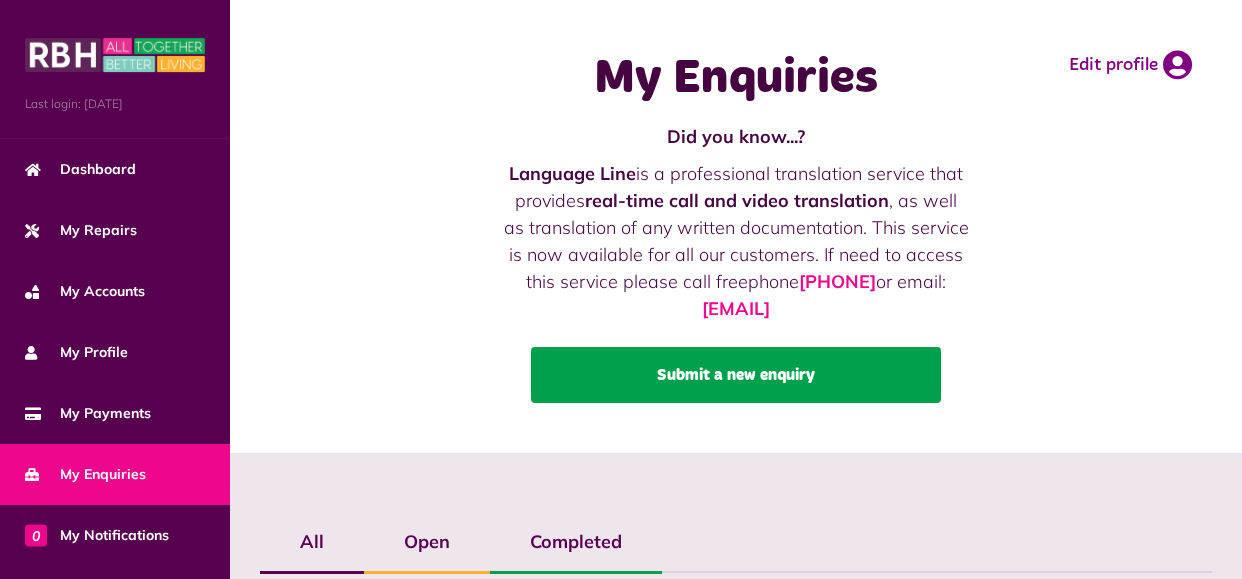 scroll, scrollTop: 0, scrollLeft: 0, axis: both 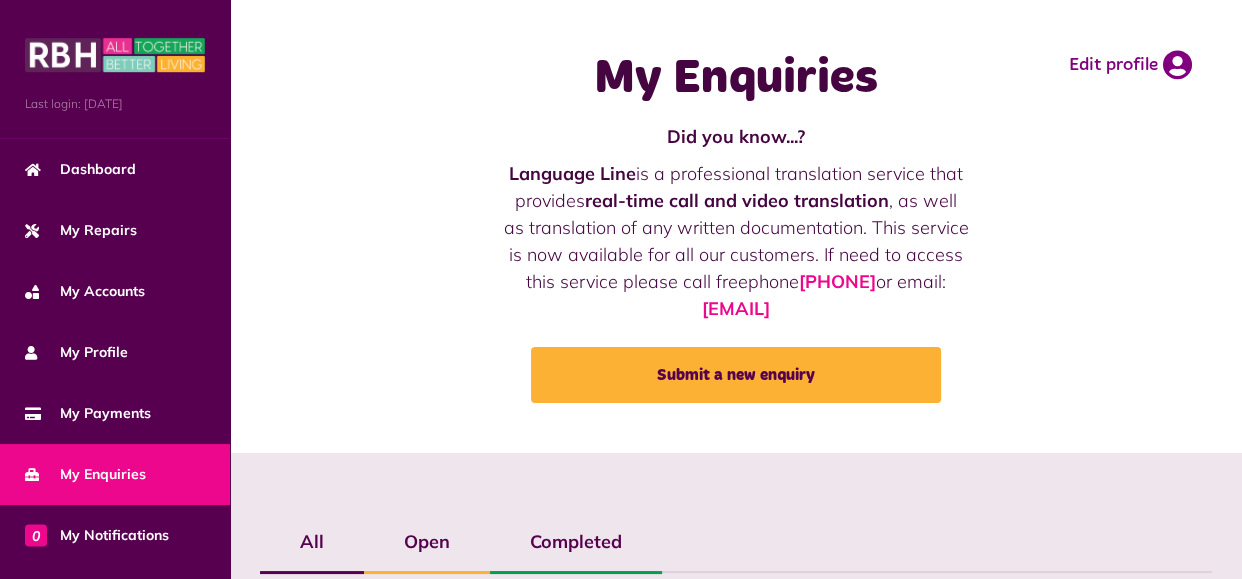 click on "My Enquiries
Did you know...?
Language Line  is a professional translation service that provides  real-time call and video translation , as well as translation of any written documentation. This service is now available for all our customers. If need to access this service please call freephone  0800 027 7769  or email:  customer@rbh.org.uk
Submit a new enquiry
Edit profile" at bounding box center (736, 226) 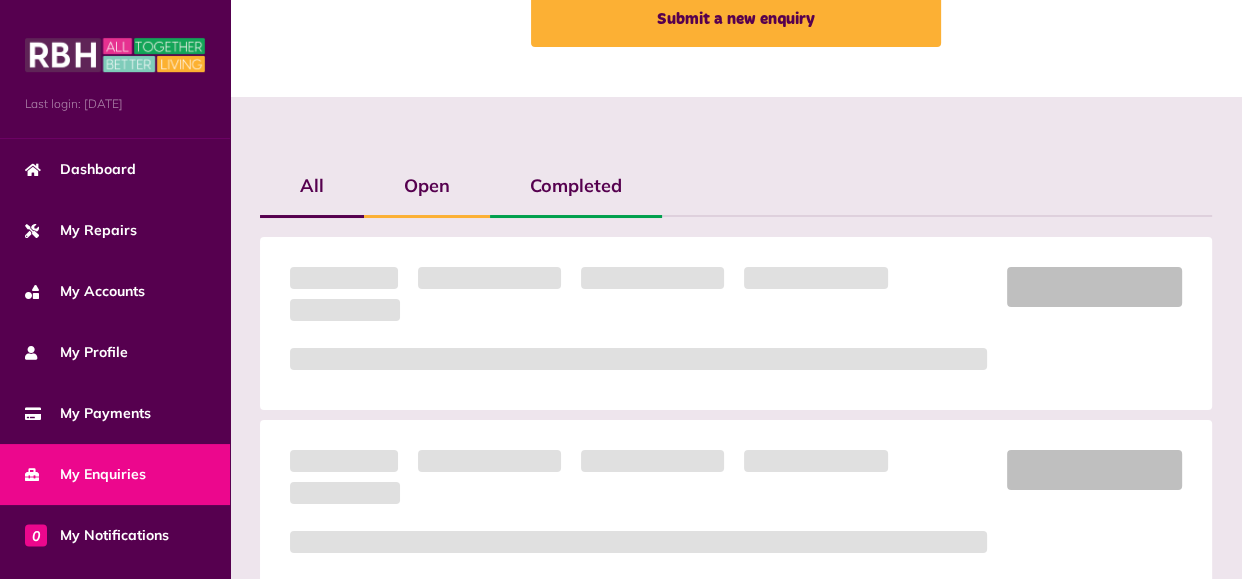 scroll, scrollTop: 360, scrollLeft: 0, axis: vertical 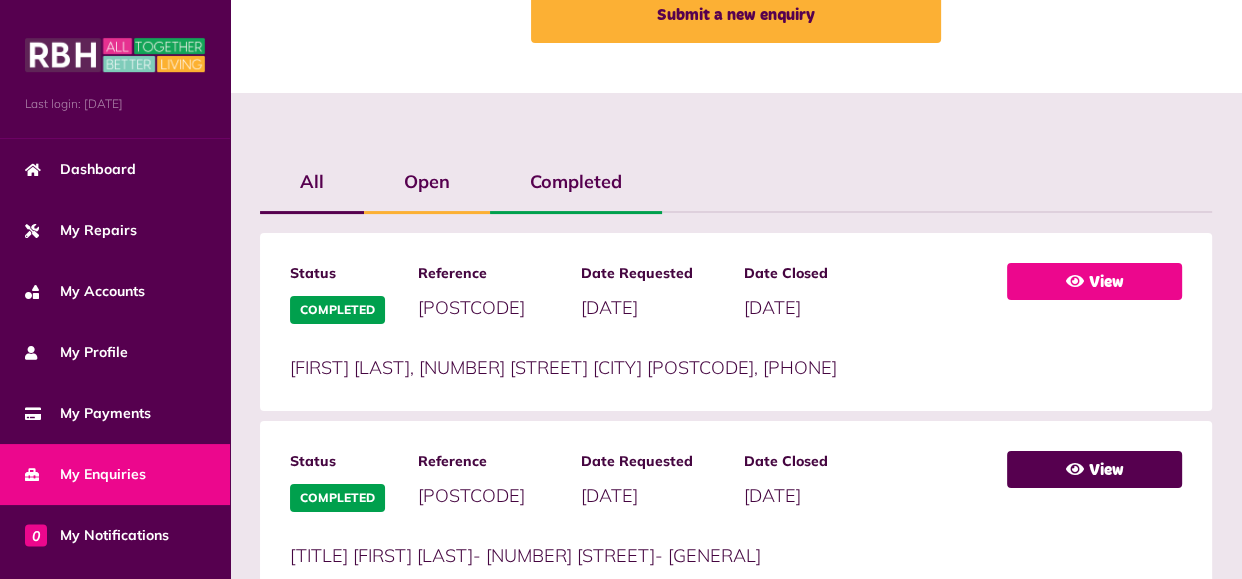 click on "View" at bounding box center (1094, 281) 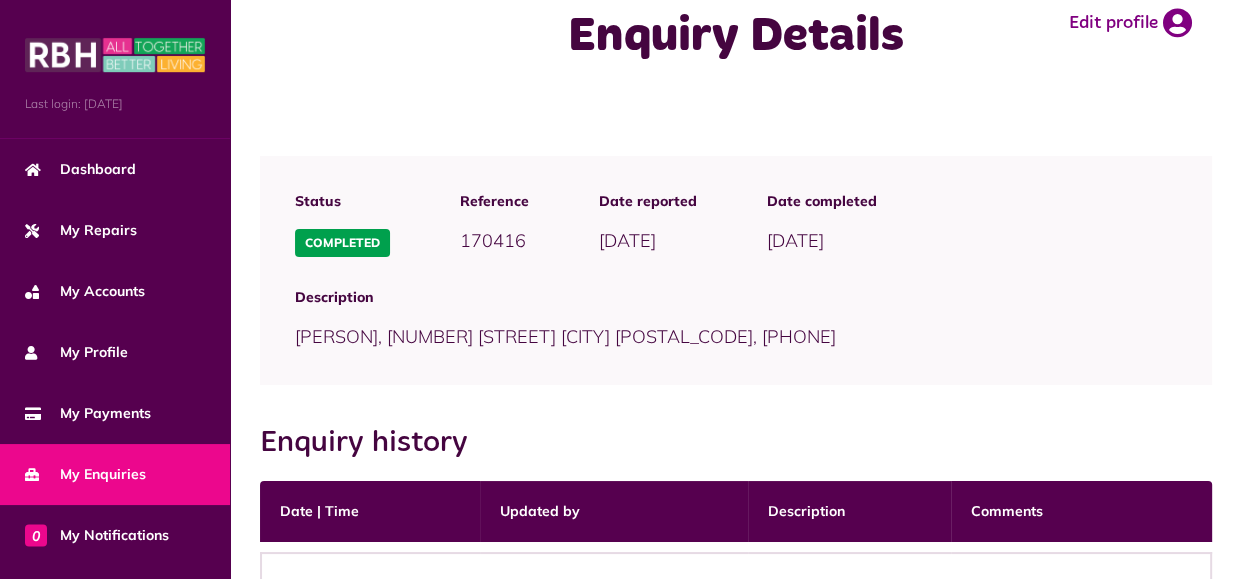 scroll, scrollTop: 0, scrollLeft: 0, axis: both 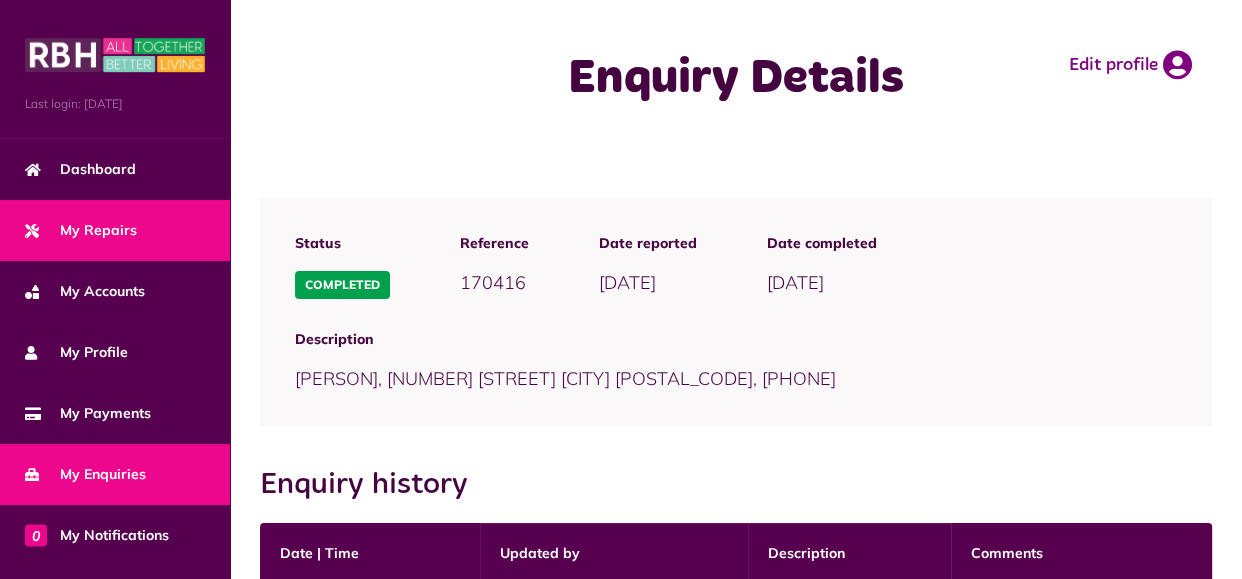 click on "My Repairs" at bounding box center (81, 230) 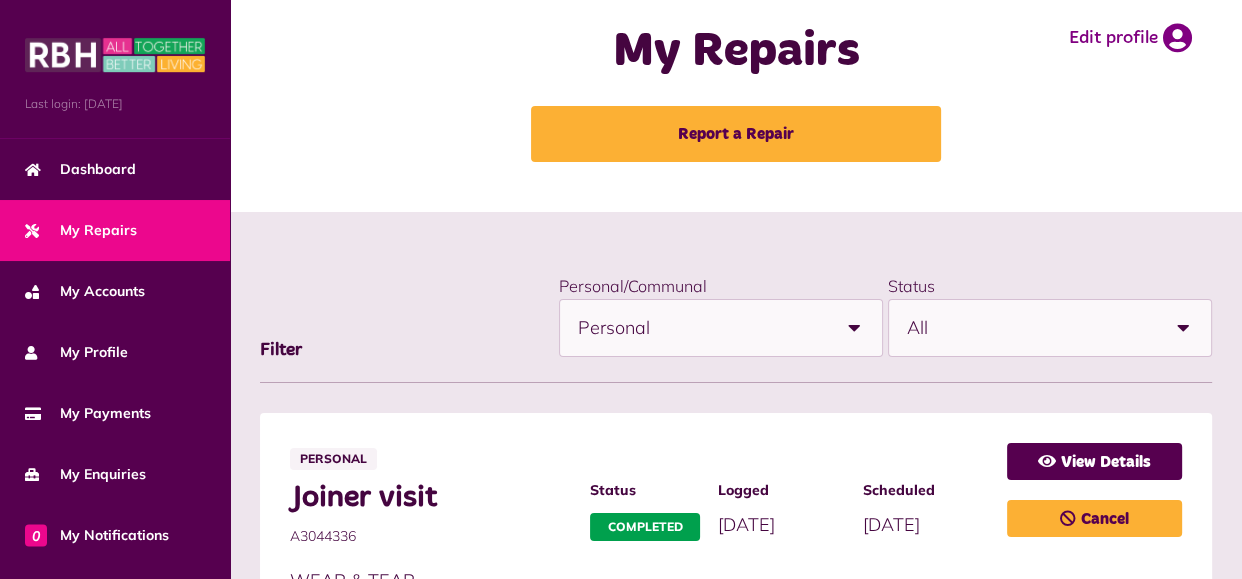 scroll, scrollTop: 0, scrollLeft: 0, axis: both 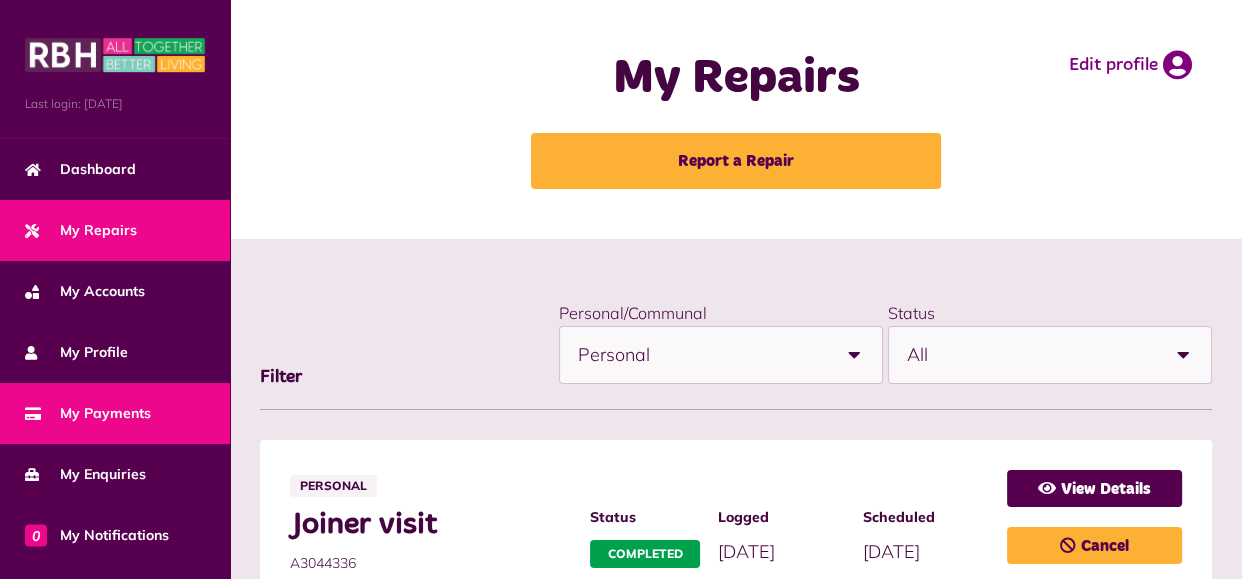 click on "My Payments" at bounding box center [88, 413] 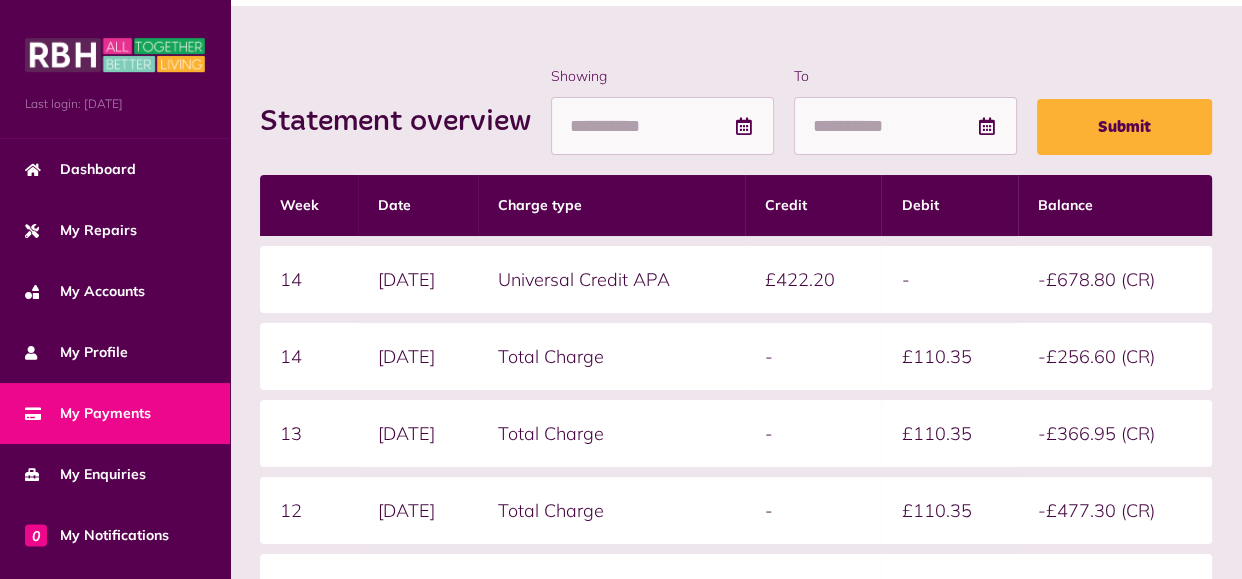 scroll, scrollTop: 240, scrollLeft: 0, axis: vertical 